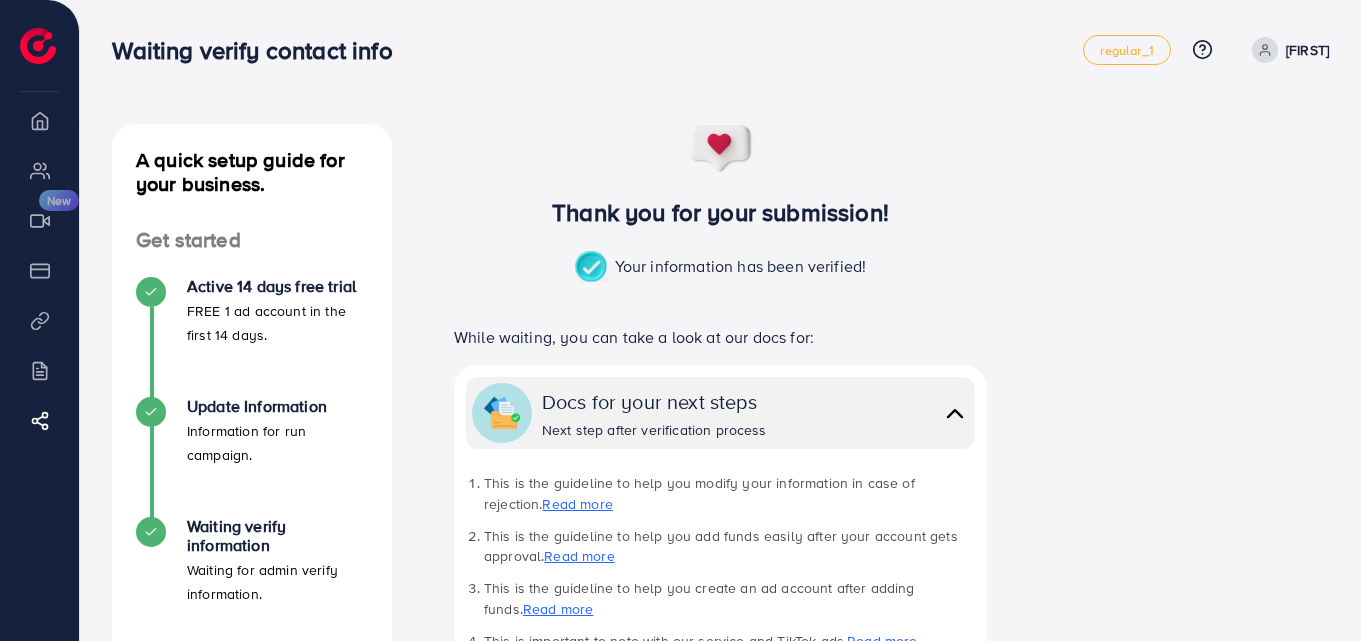 scroll, scrollTop: 0, scrollLeft: 0, axis: both 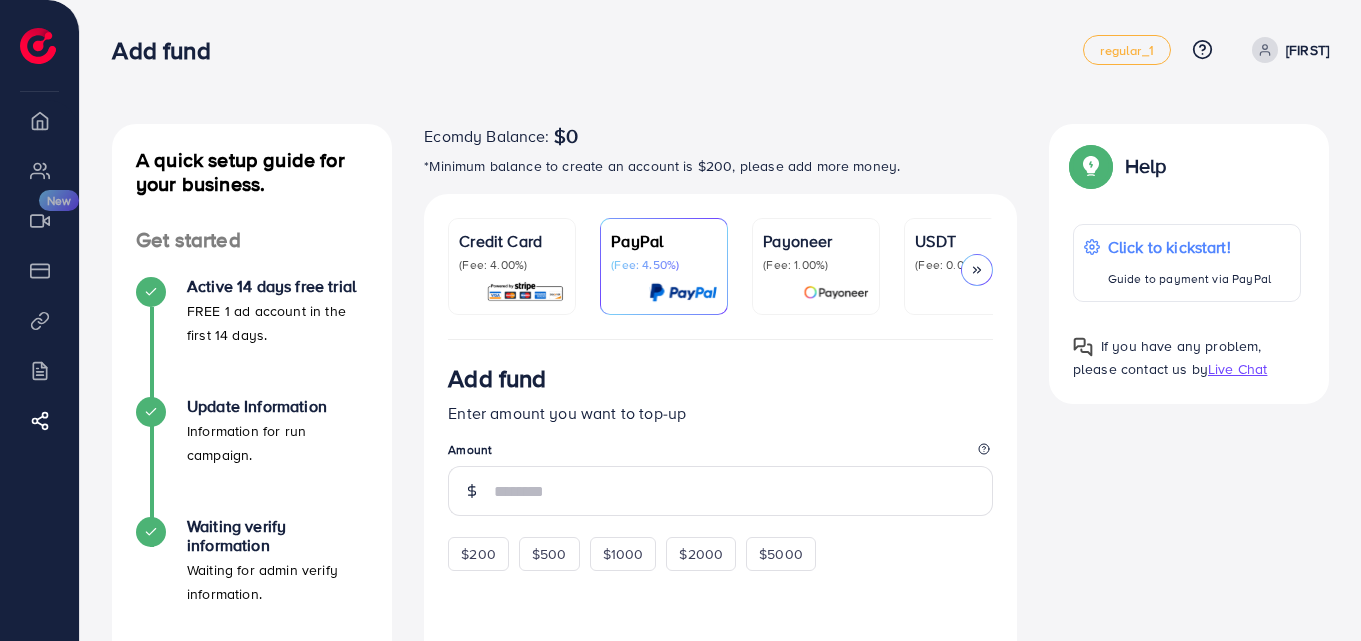 click on "Add fund" at bounding box center (597, 50) 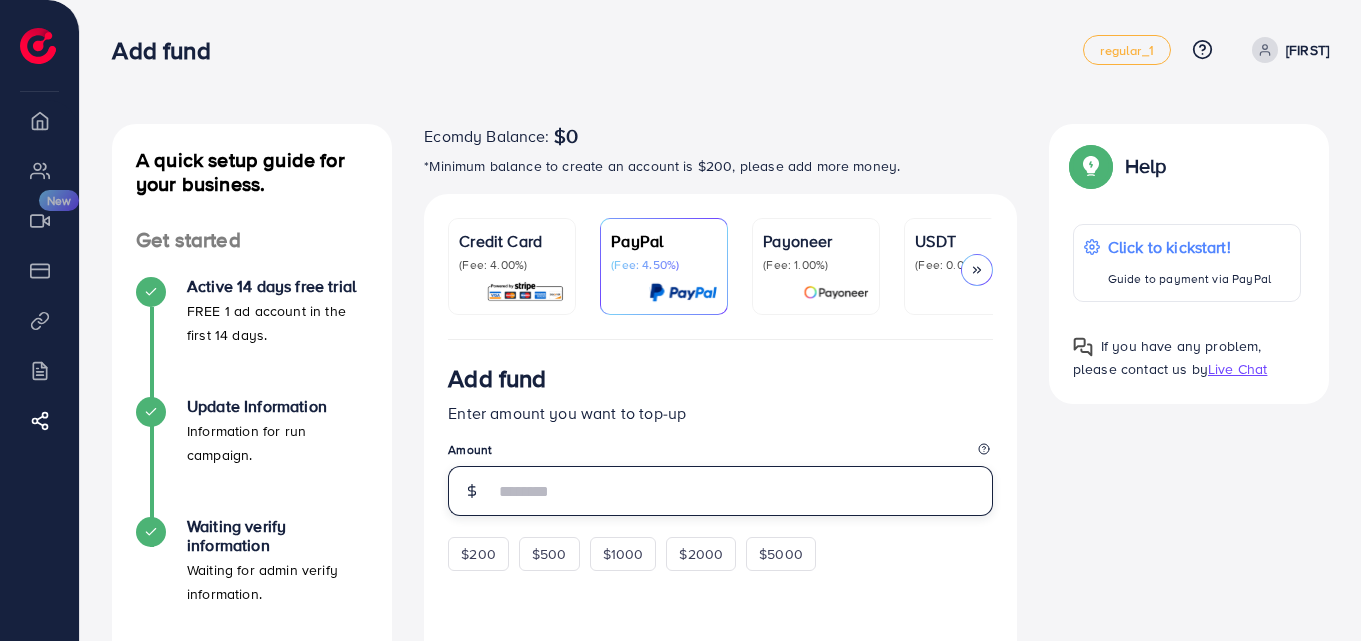 click at bounding box center (743, 491) 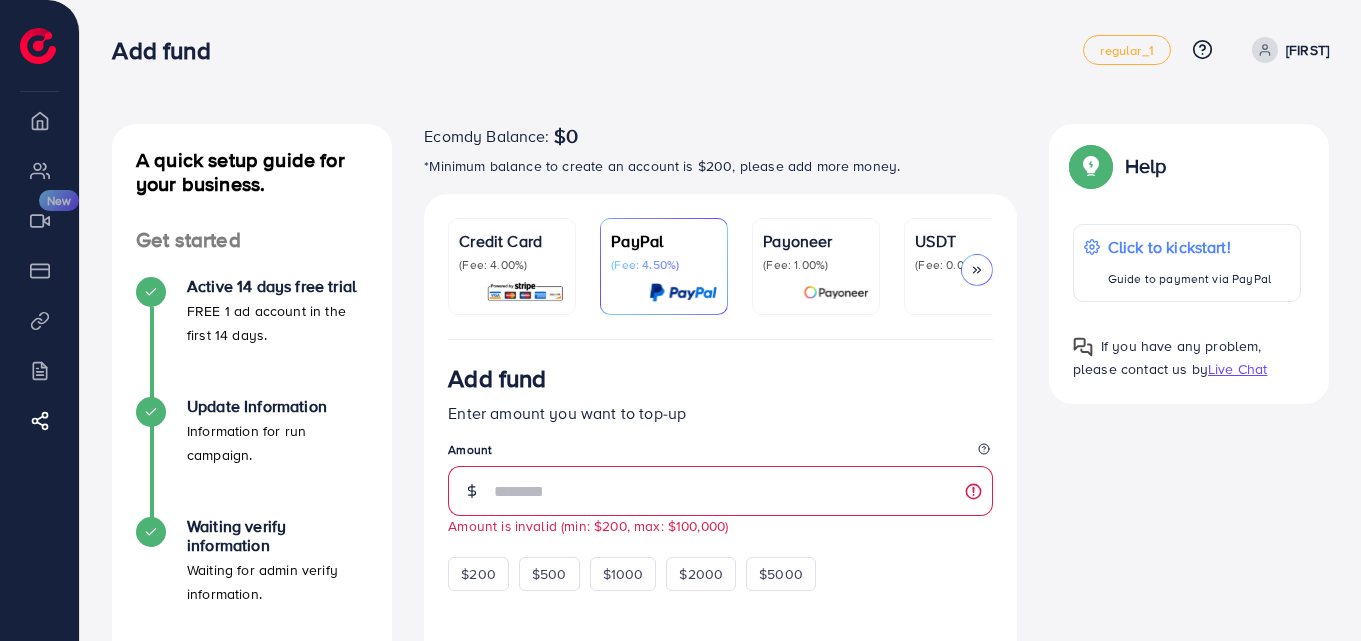click on "Add fund   Enter amount you want to top-up  Amount **  Amount is invalid (min: $200, max: $100,000)  $200 $500 $1000 $2000 $5000" at bounding box center (720, 477) 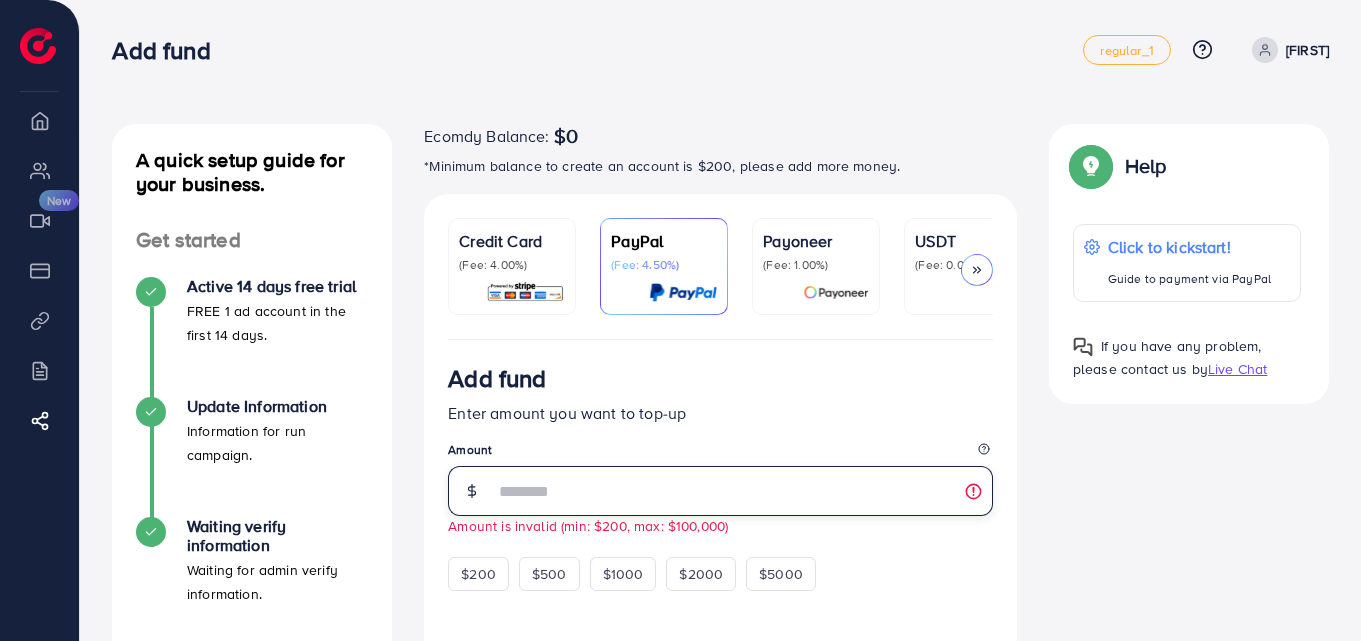 click on "**" at bounding box center (743, 491) 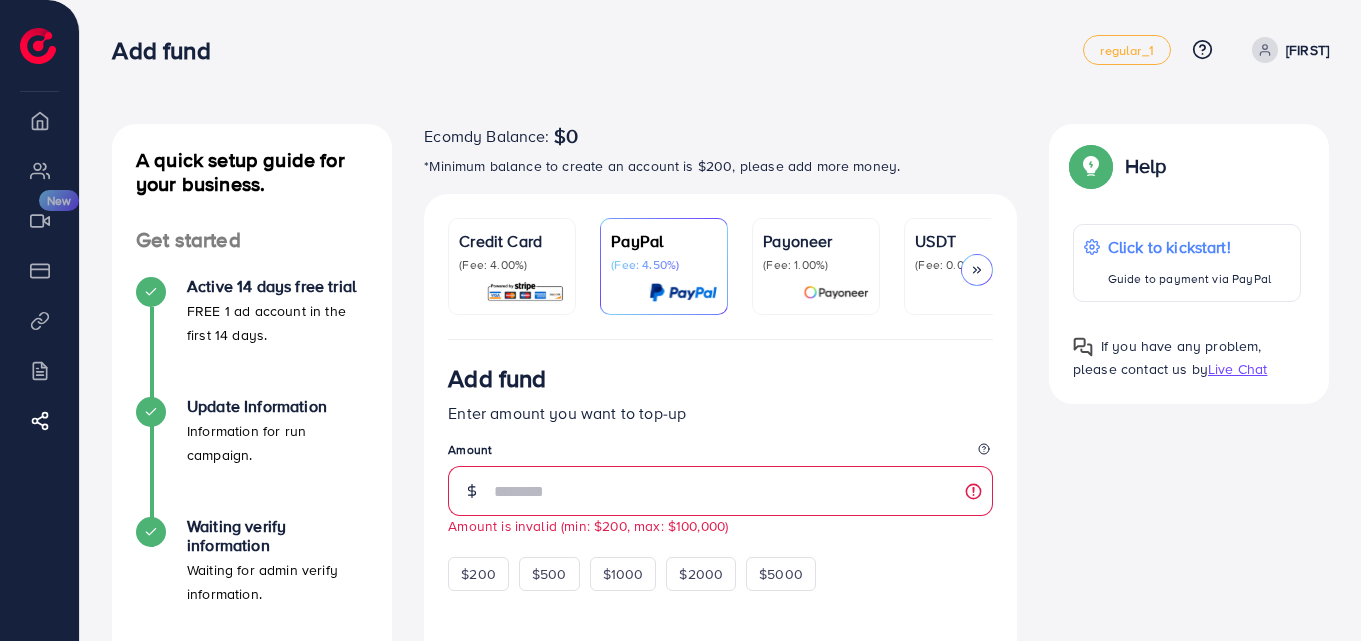 click on "Amount" at bounding box center [720, 453] 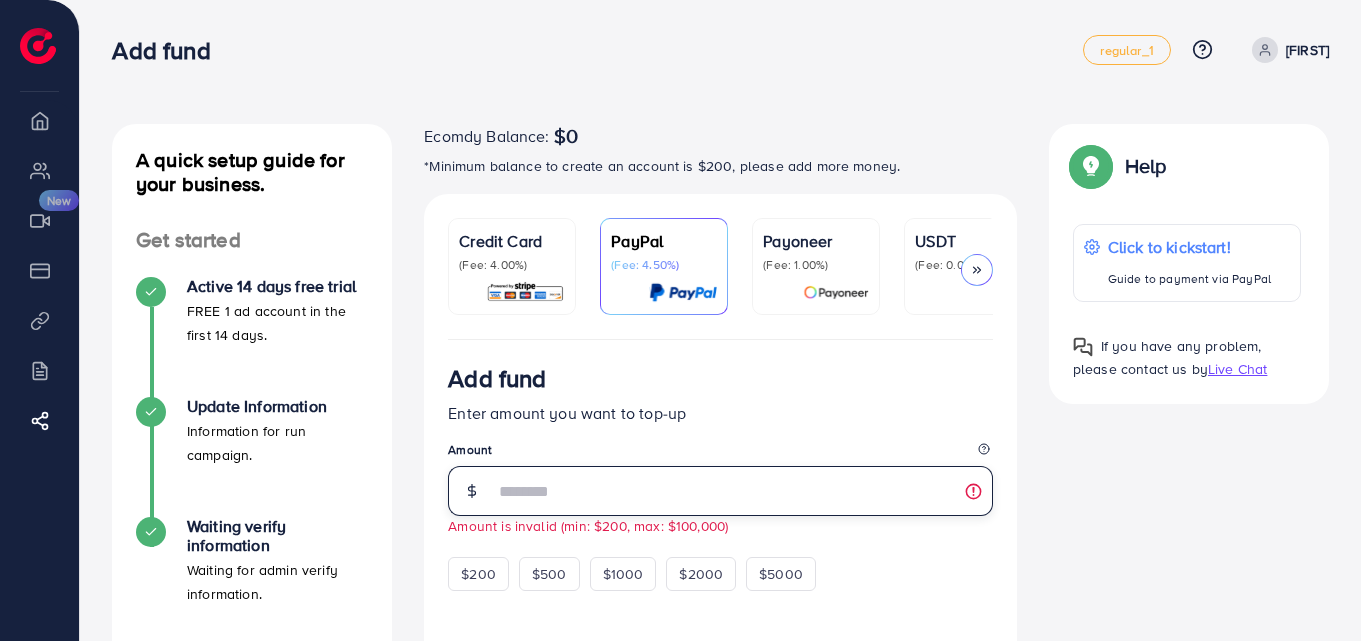 click on "**" at bounding box center [743, 491] 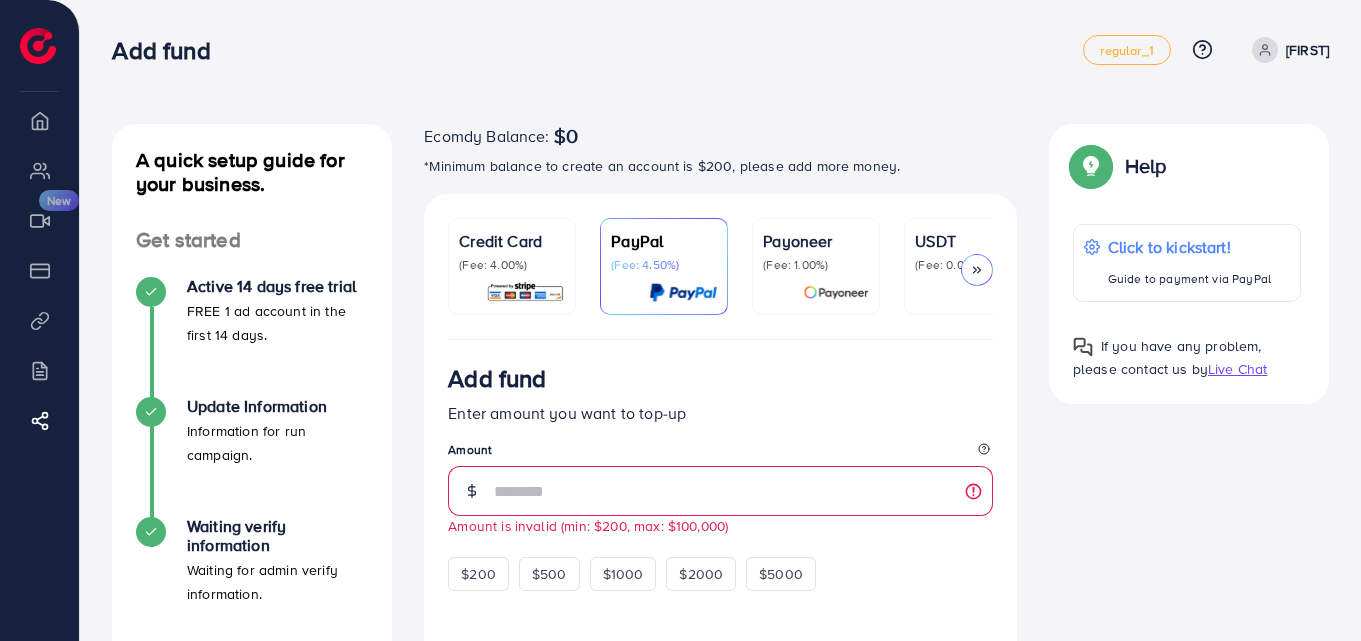 click on "Enter amount you want to top-up" at bounding box center (720, 413) 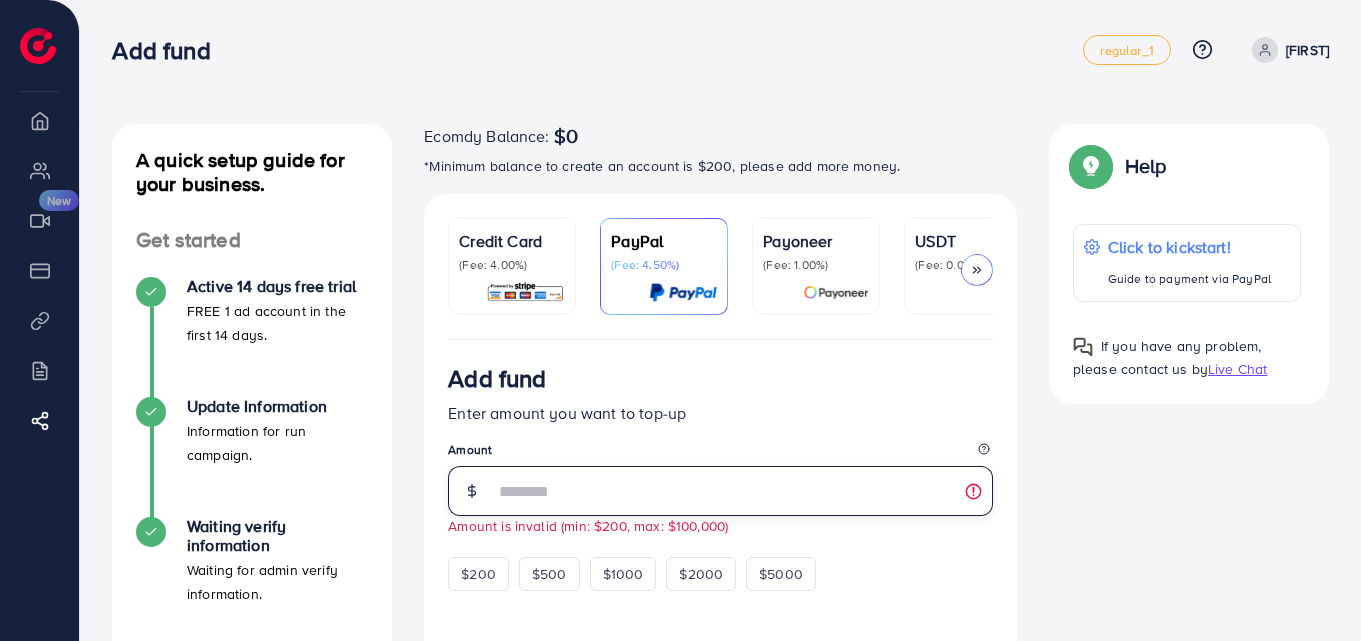 click on "**" at bounding box center [743, 491] 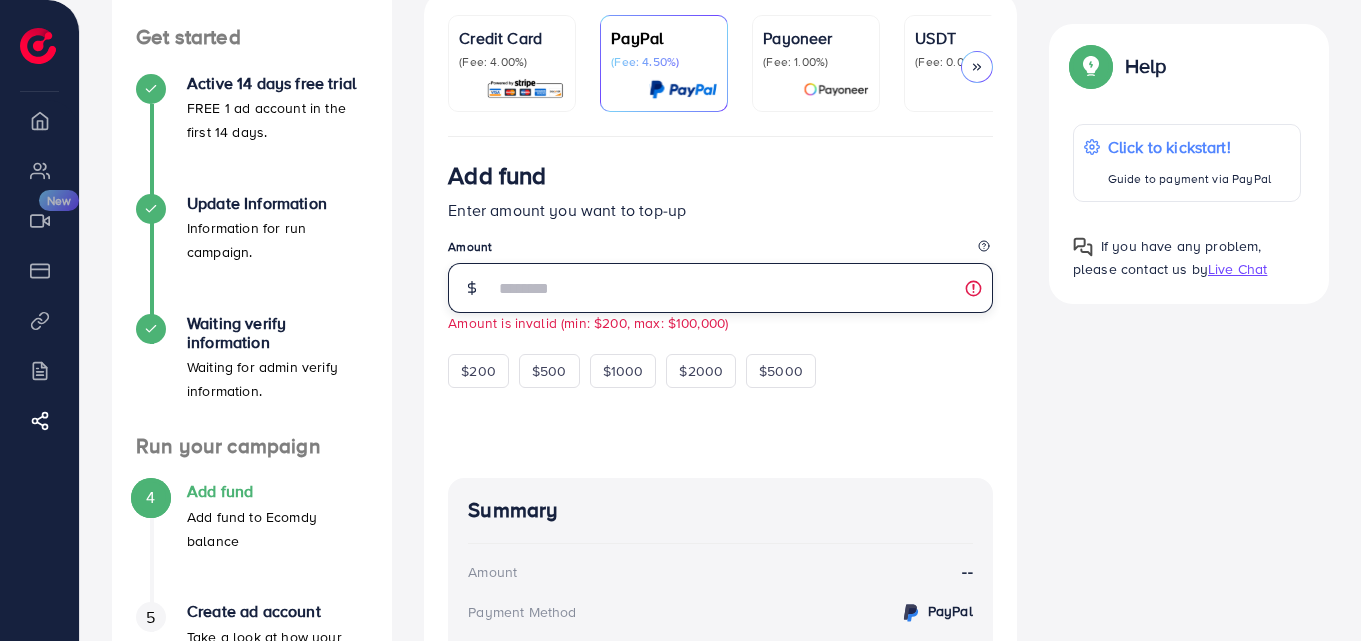 scroll, scrollTop: 204, scrollLeft: 0, axis: vertical 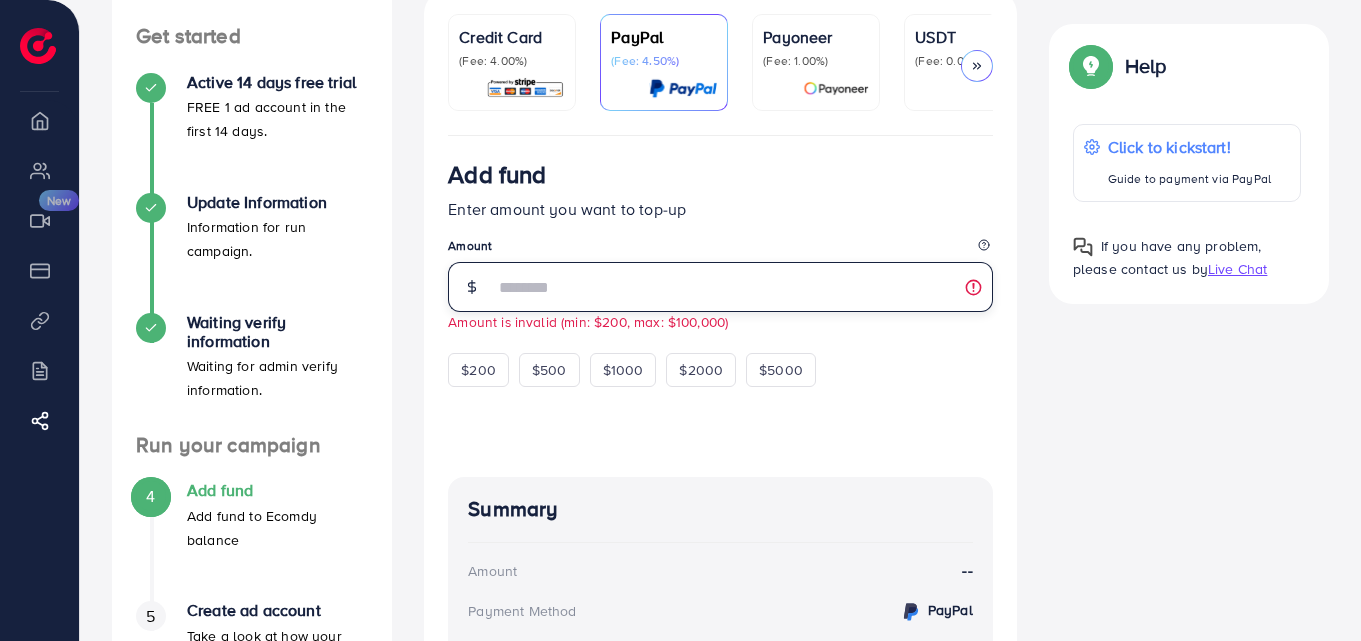click on "***" at bounding box center (743, 287) 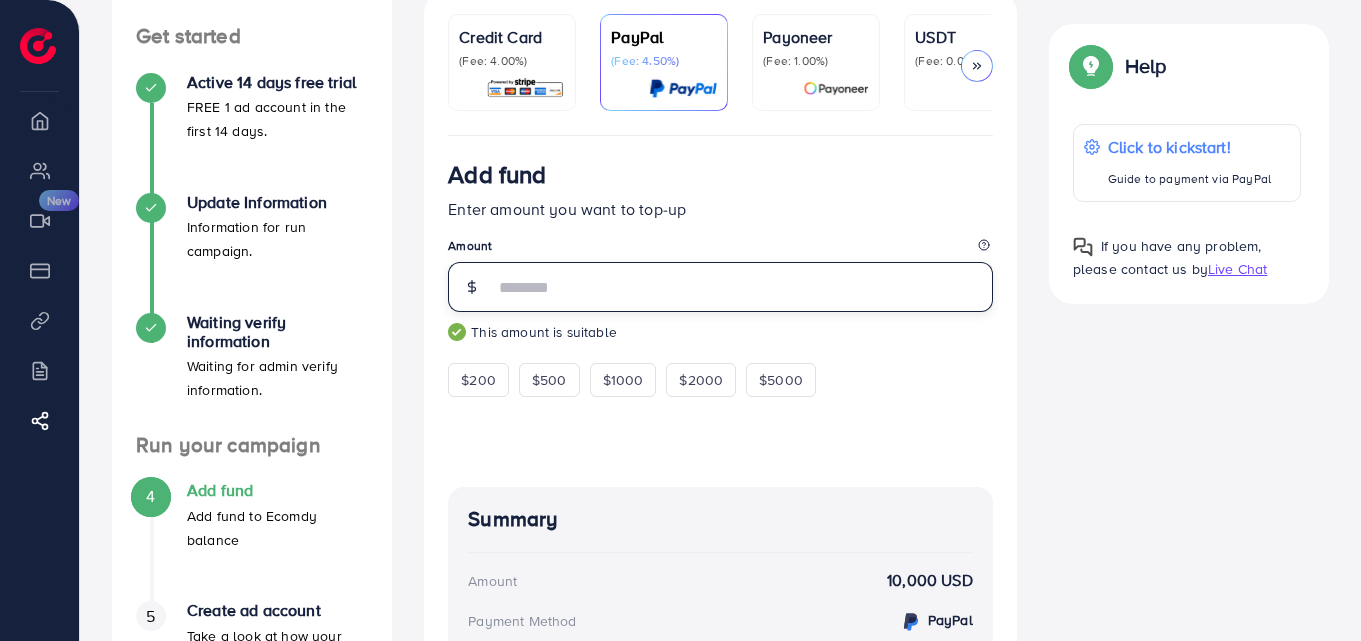 type on "*" 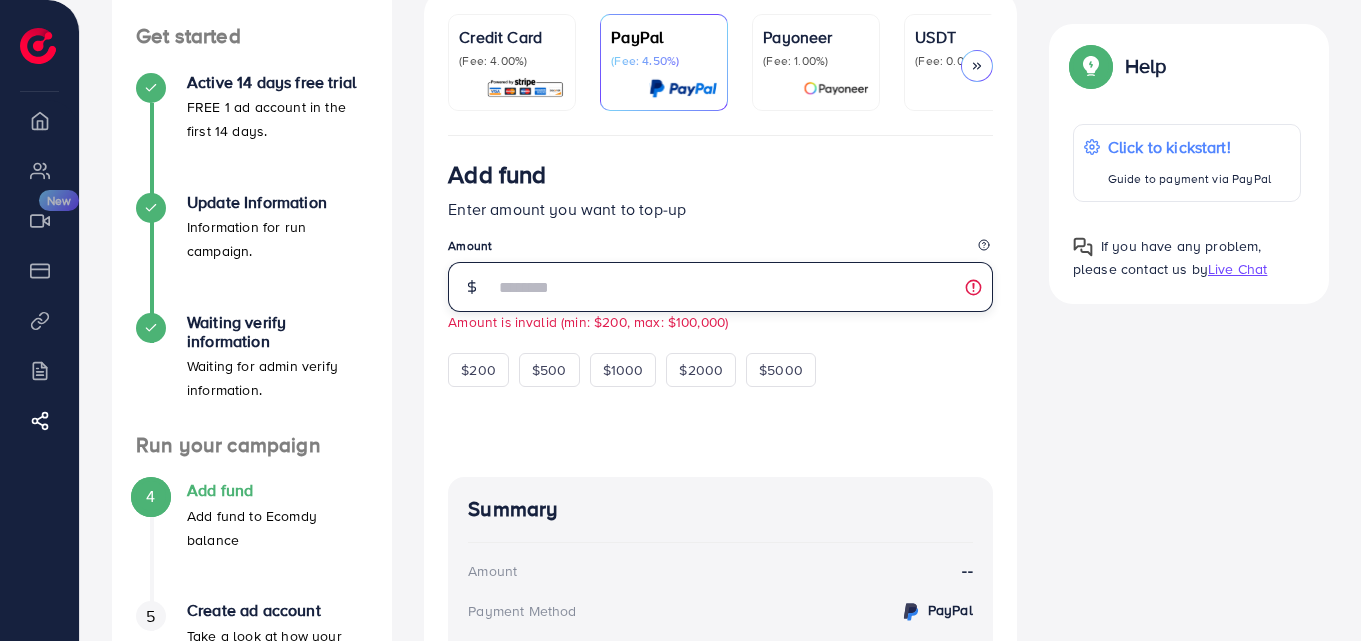 type on "*" 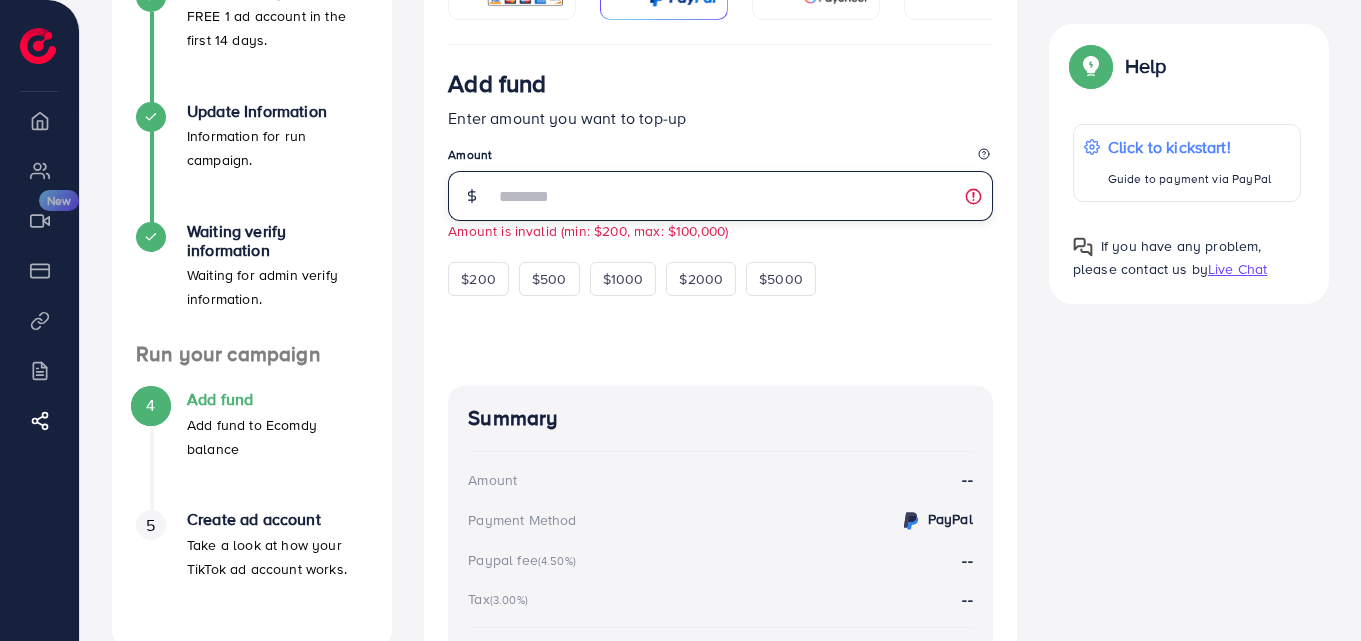scroll, scrollTop: 296, scrollLeft: 0, axis: vertical 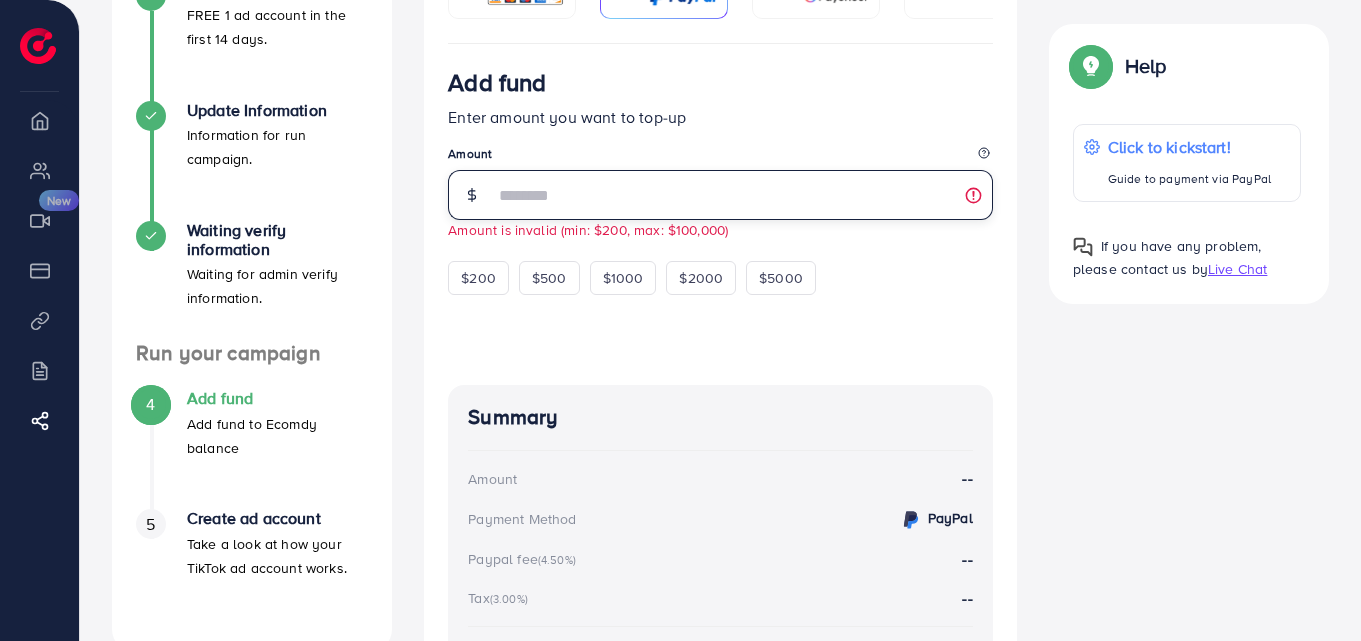 type on "*" 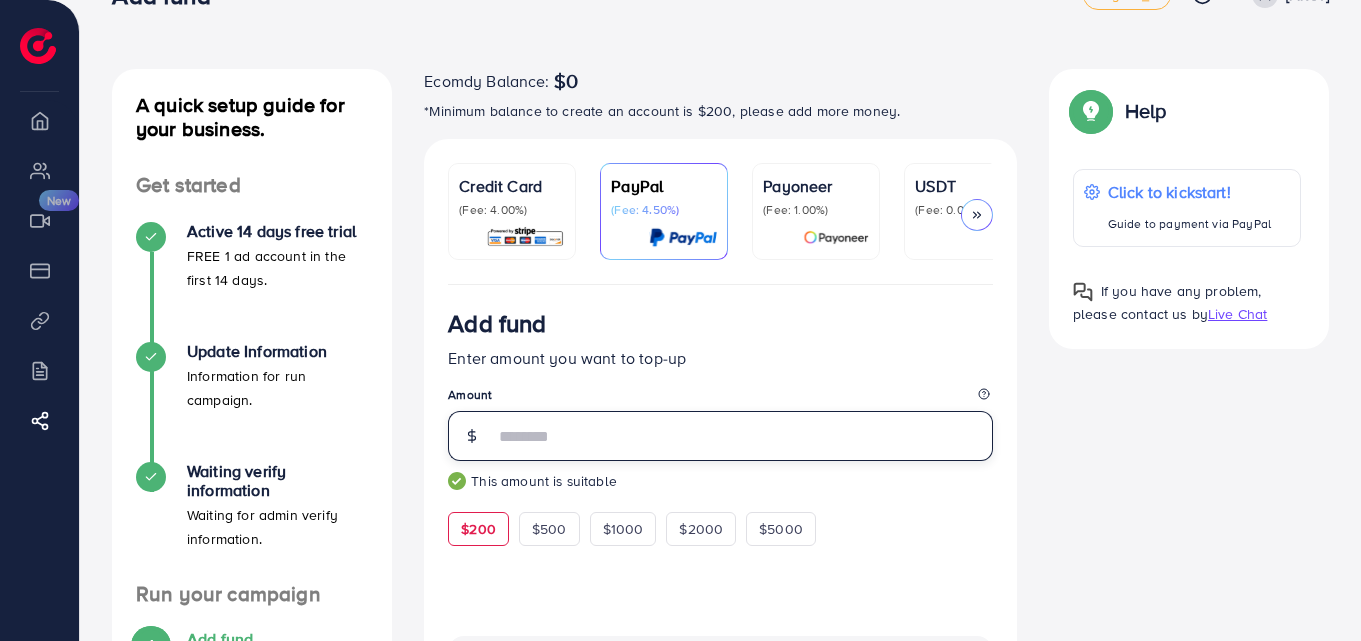 scroll, scrollTop: 53, scrollLeft: 0, axis: vertical 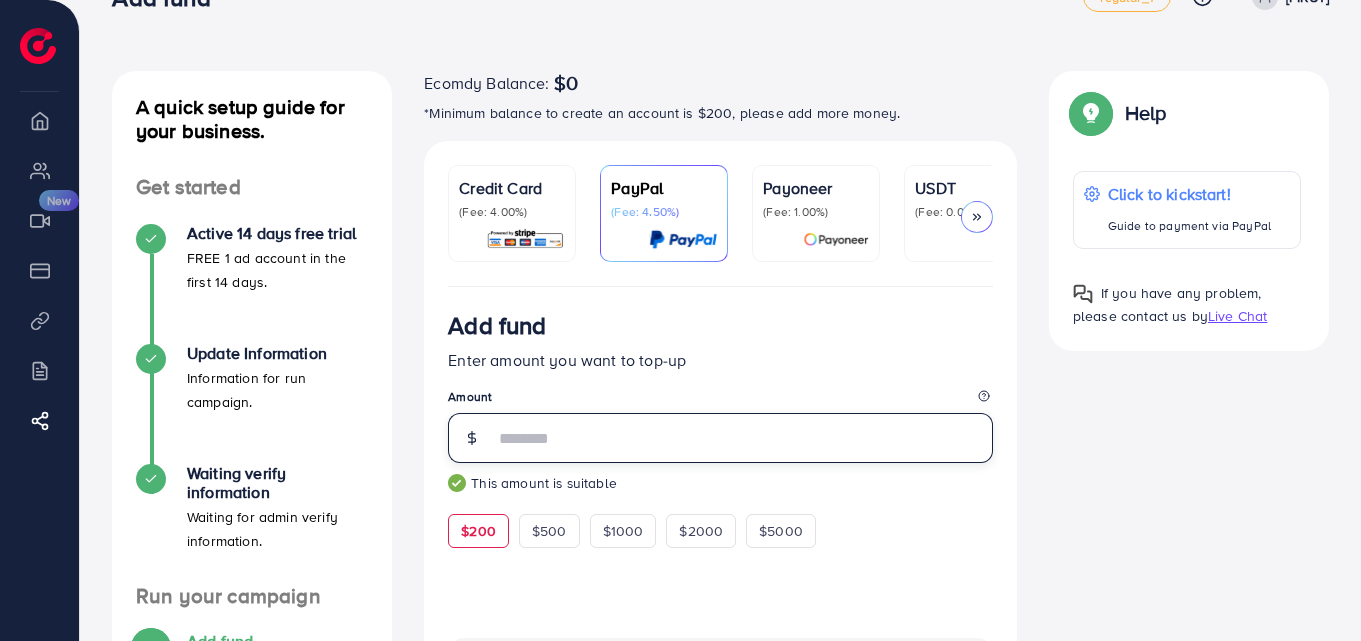 type on "***" 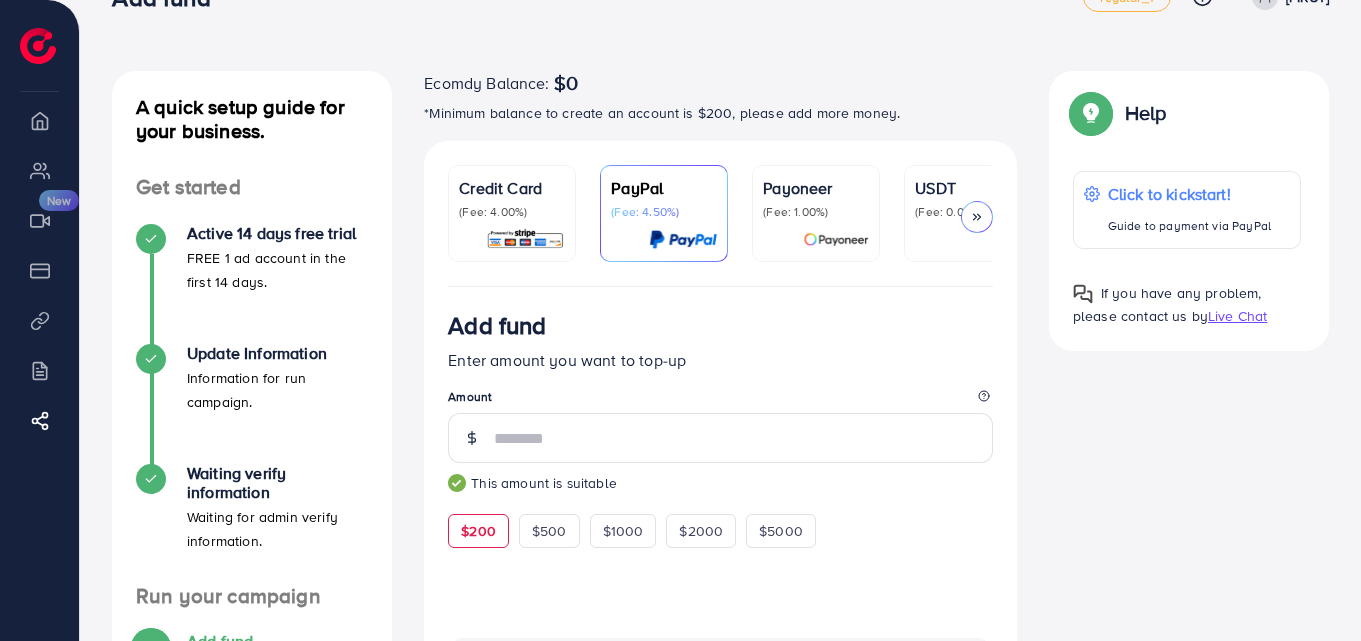 click on "Credit Card   (Fee: 4.00%)" at bounding box center [512, 213] 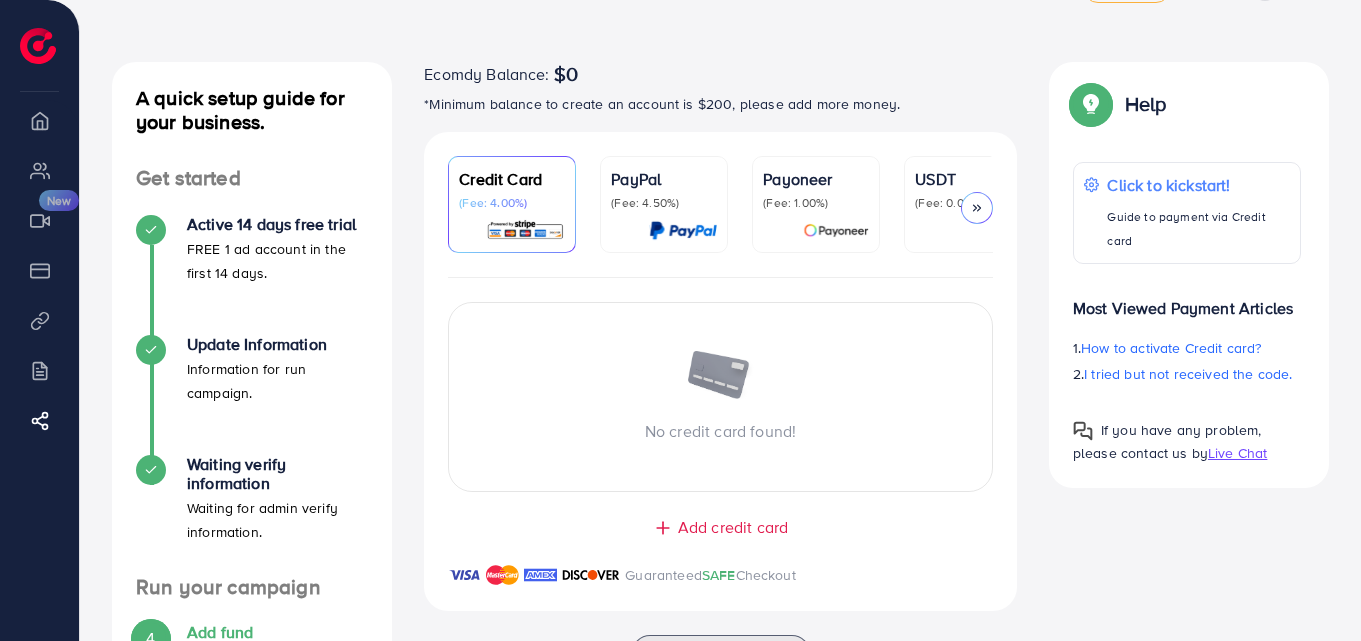 scroll, scrollTop: 63, scrollLeft: 0, axis: vertical 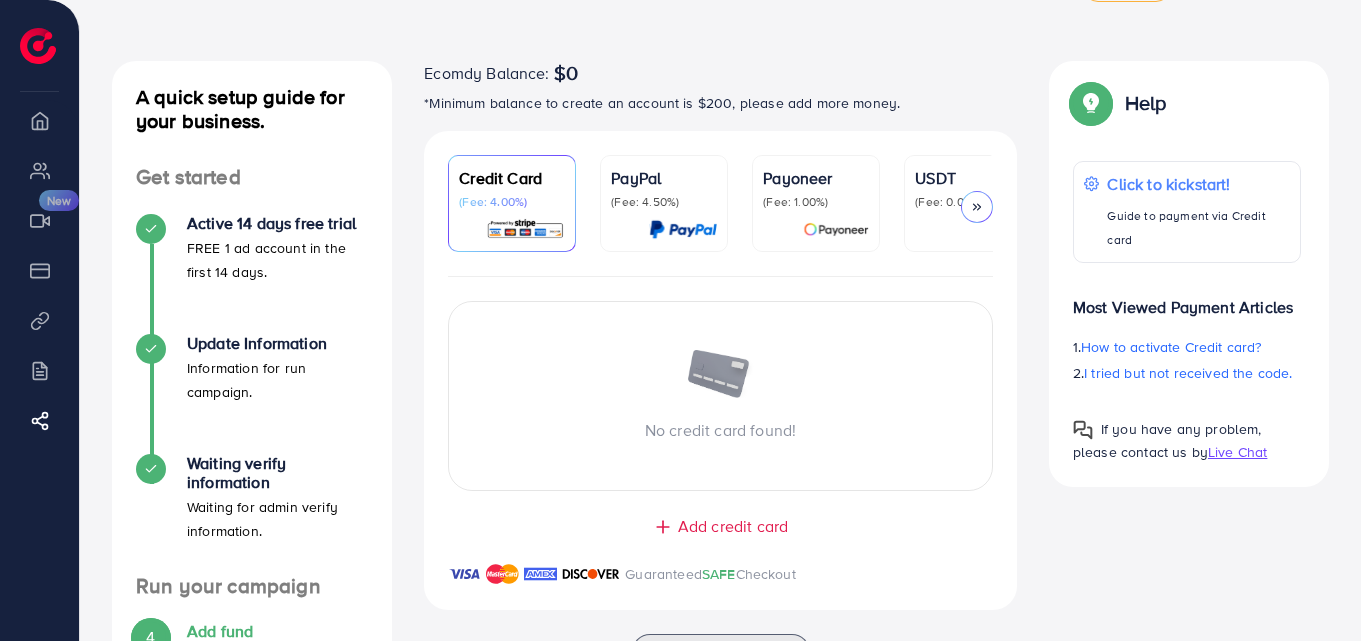 click on "USDT" at bounding box center (968, 178) 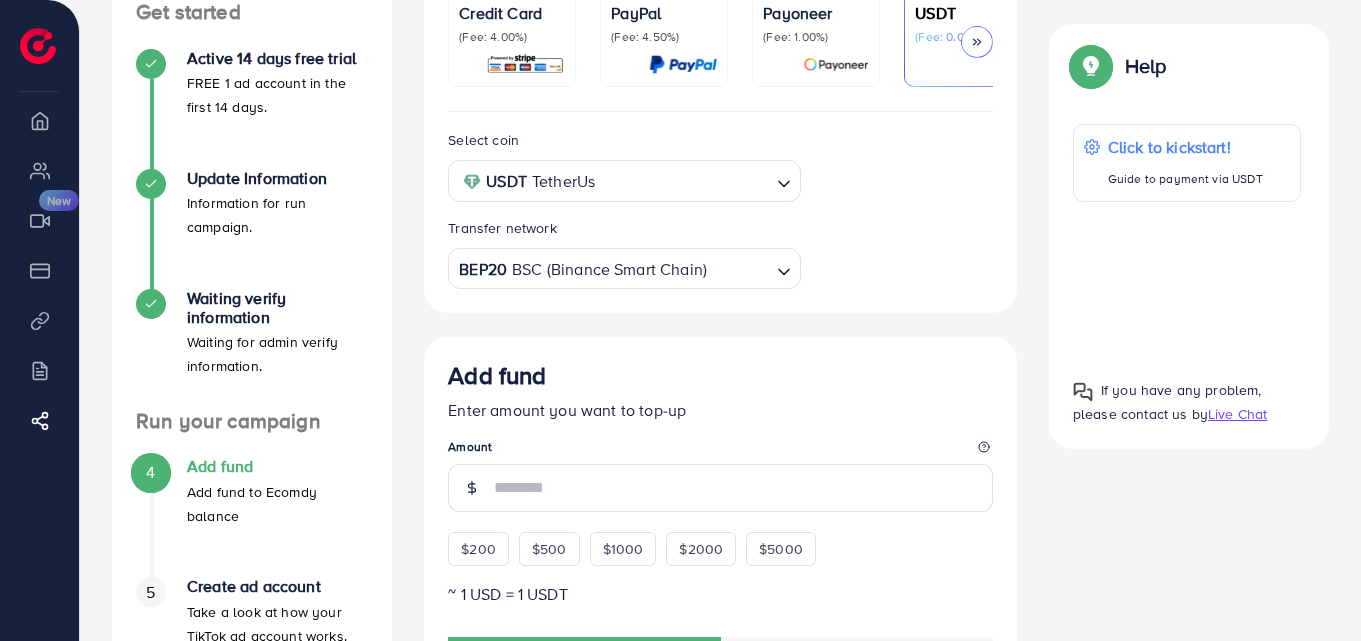 scroll, scrollTop: 230, scrollLeft: 0, axis: vertical 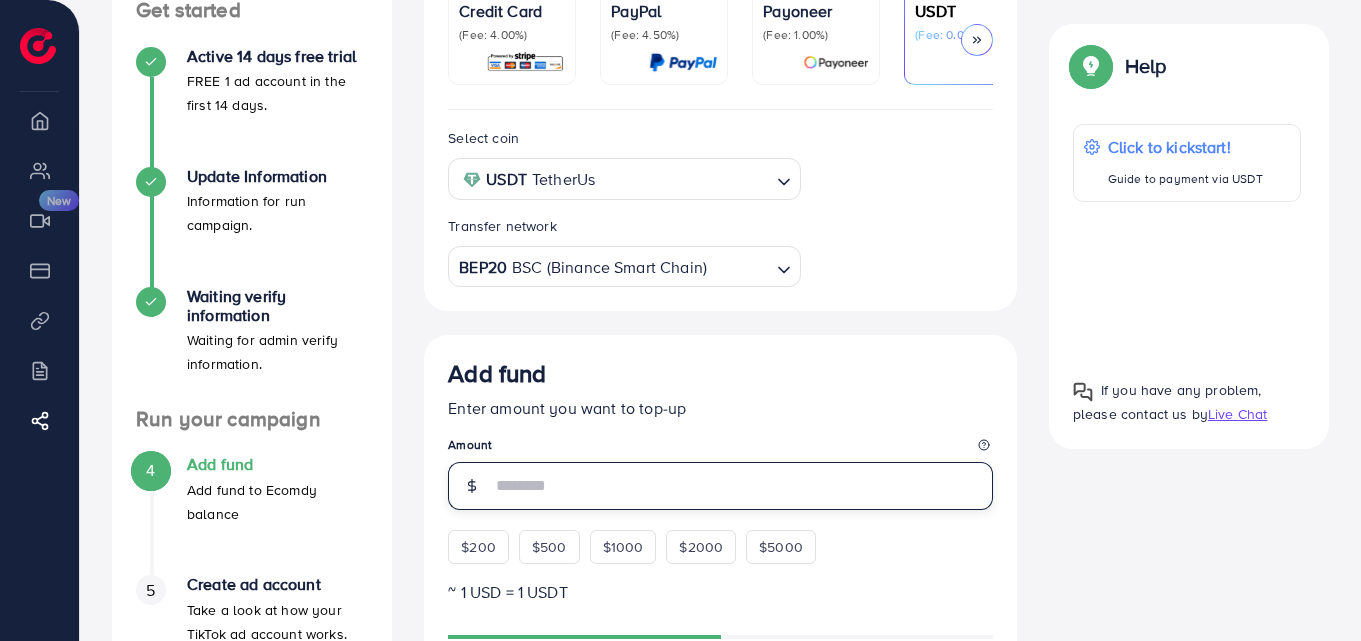 click at bounding box center [743, 486] 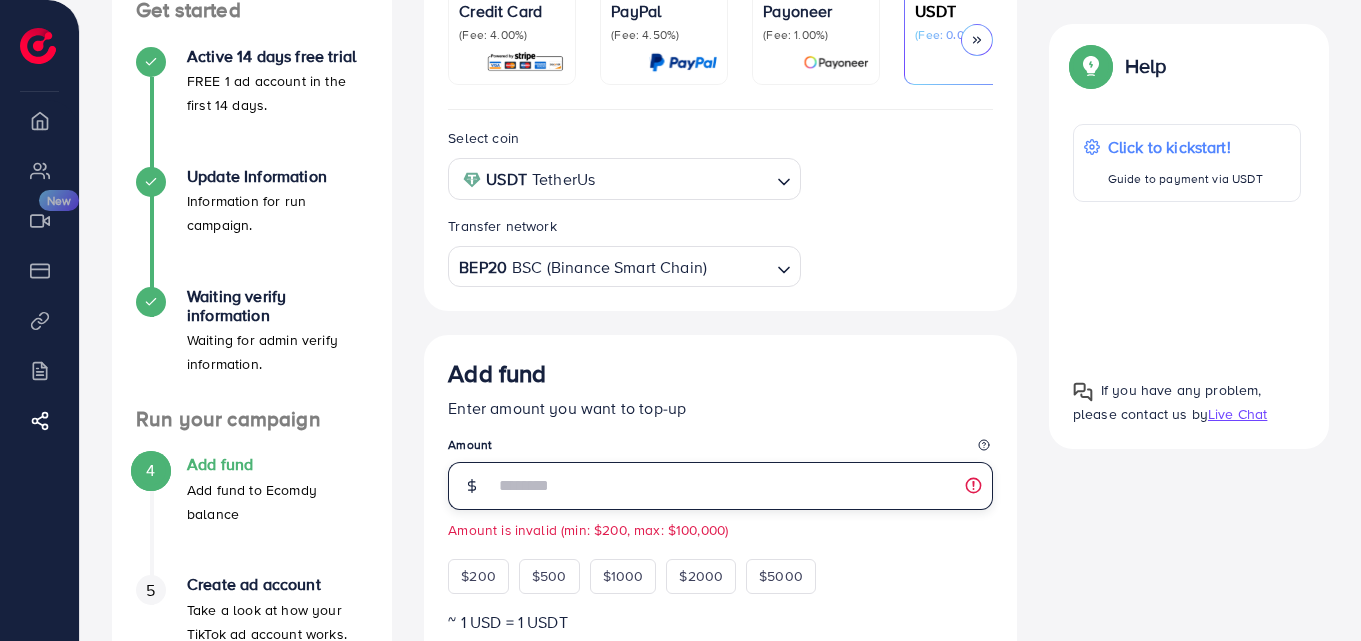type on "*" 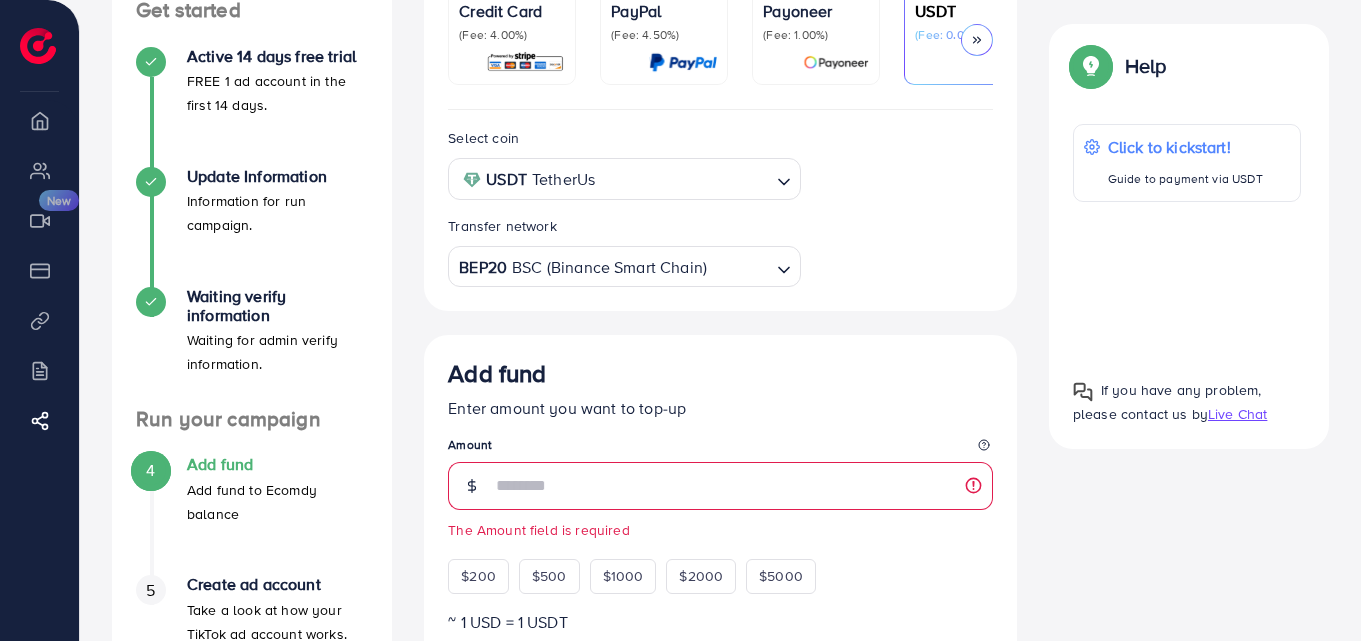 click on "Select coin   USDT TetherUs           Loading...     Transfer network   BEP20 BSC (Binance Smart Chain)           Loading...      Add fund  Enter amount you want to top-up Amount  The Amount field is required  $200 $500 $1000 $2000 $5000  ~ 1 USD = 1 USDT   Add USDT amount  1/2 5% 10% 15% 20%  Continue   Summary   Amount   --   Payment Method   --   Coin type   --   Tax   (3.00%)   --   Transfer network   --   Total Amount   --" at bounding box center [720, 668] 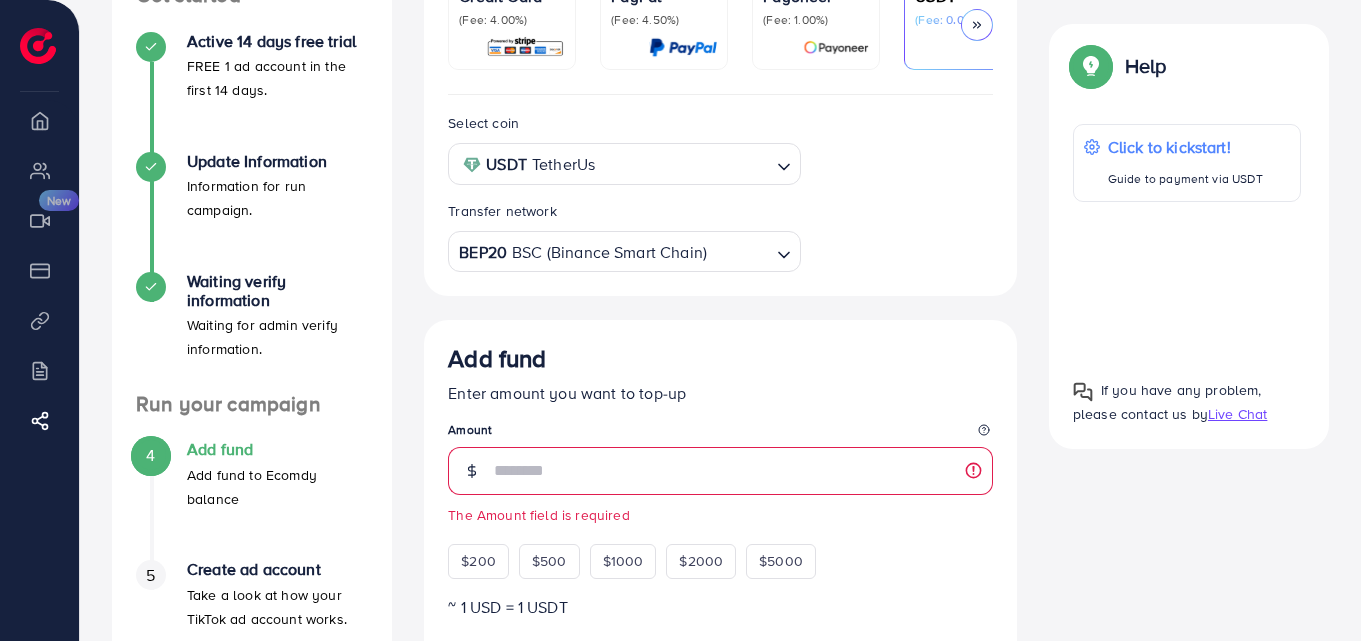 scroll, scrollTop: 246, scrollLeft: 0, axis: vertical 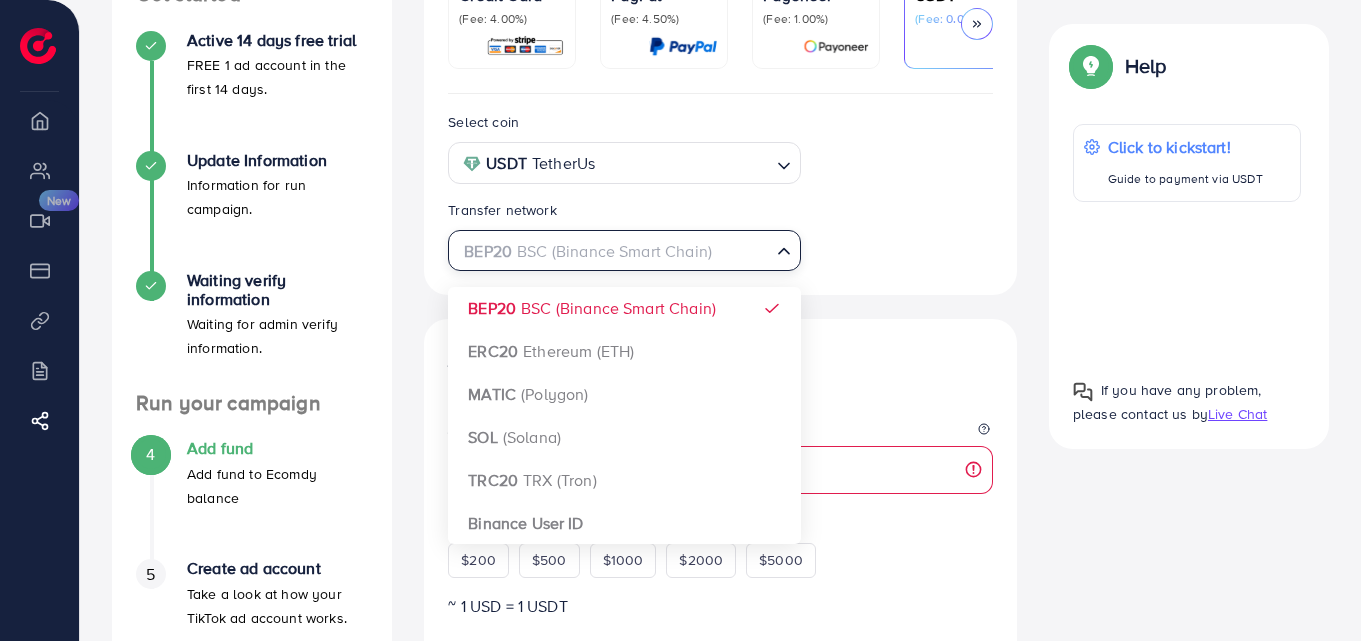 click 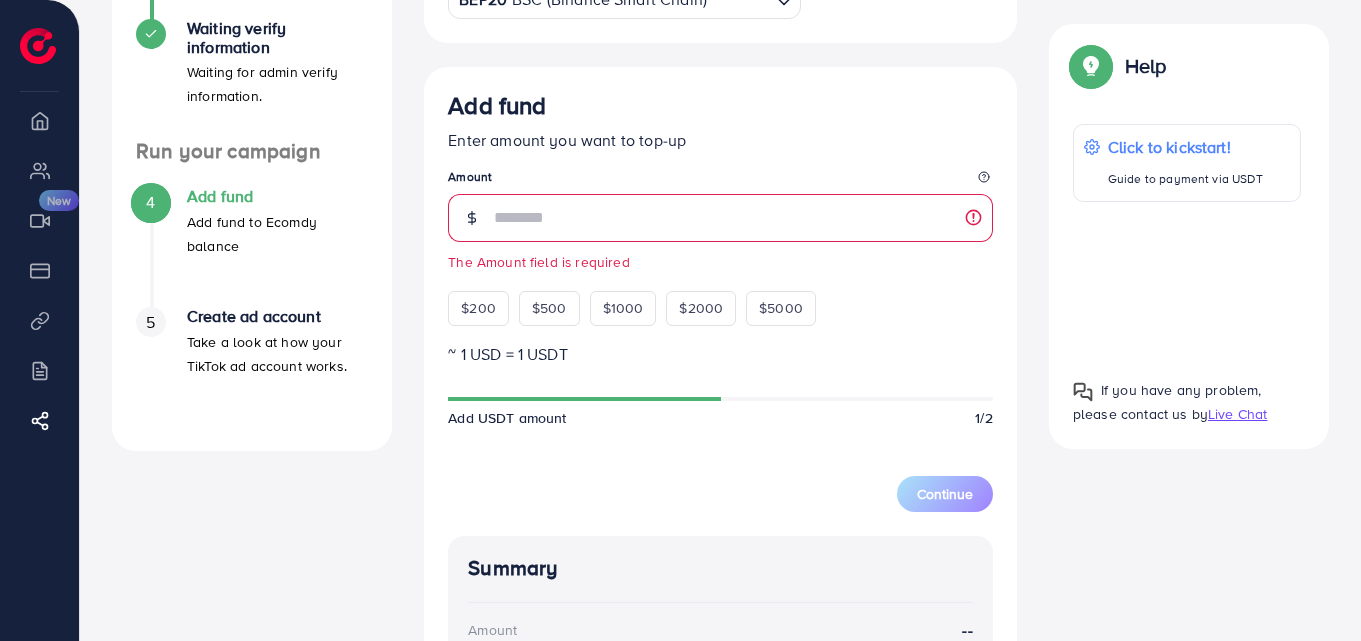 scroll, scrollTop: 500, scrollLeft: 0, axis: vertical 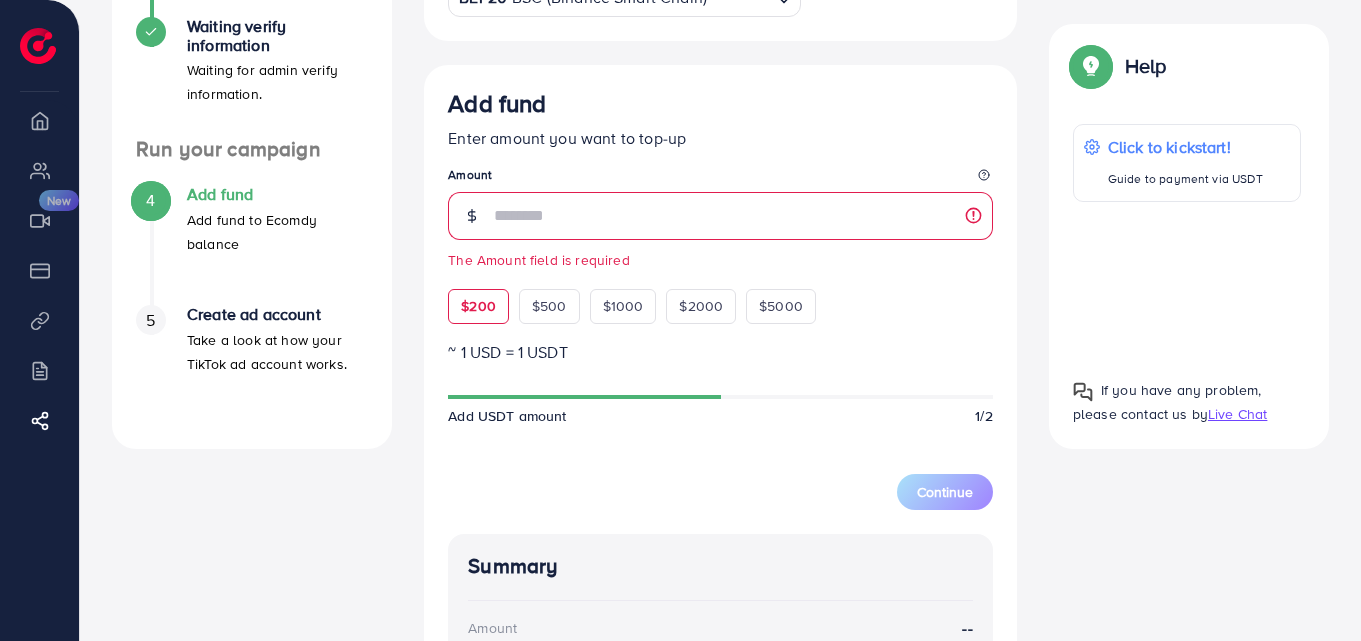click on "$200" at bounding box center (478, 306) 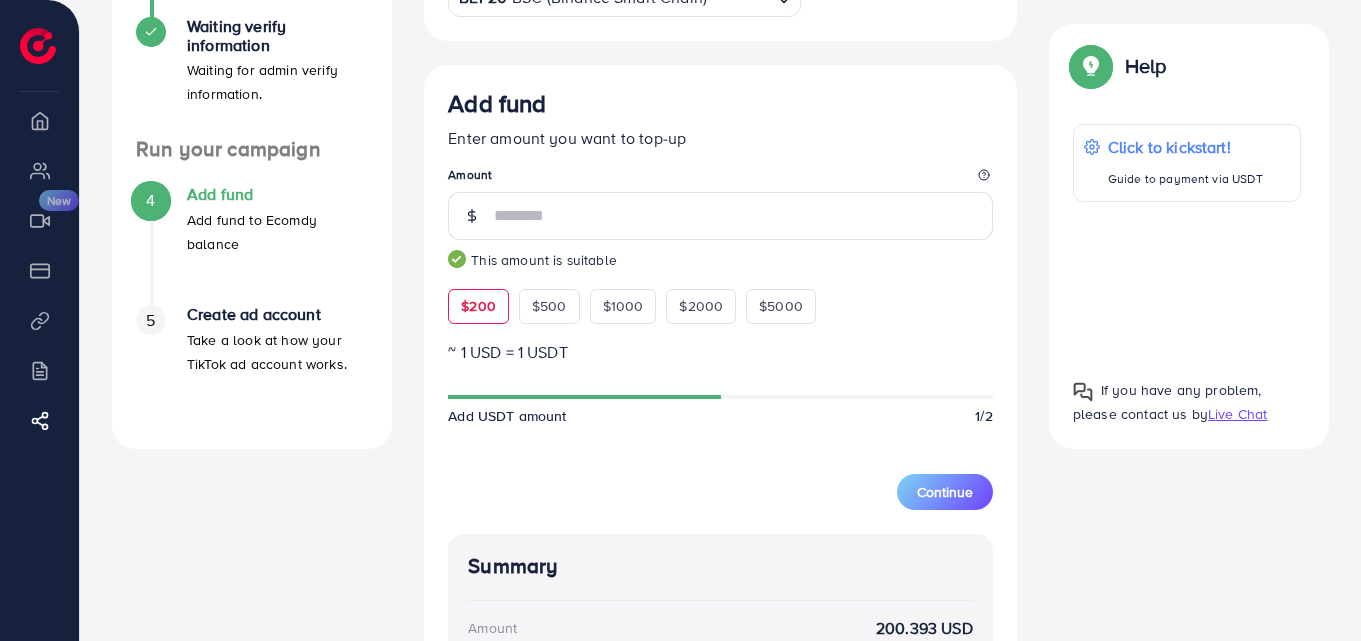 drag, startPoint x: 724, startPoint y: 402, endPoint x: 829, endPoint y: 413, distance: 105.574615 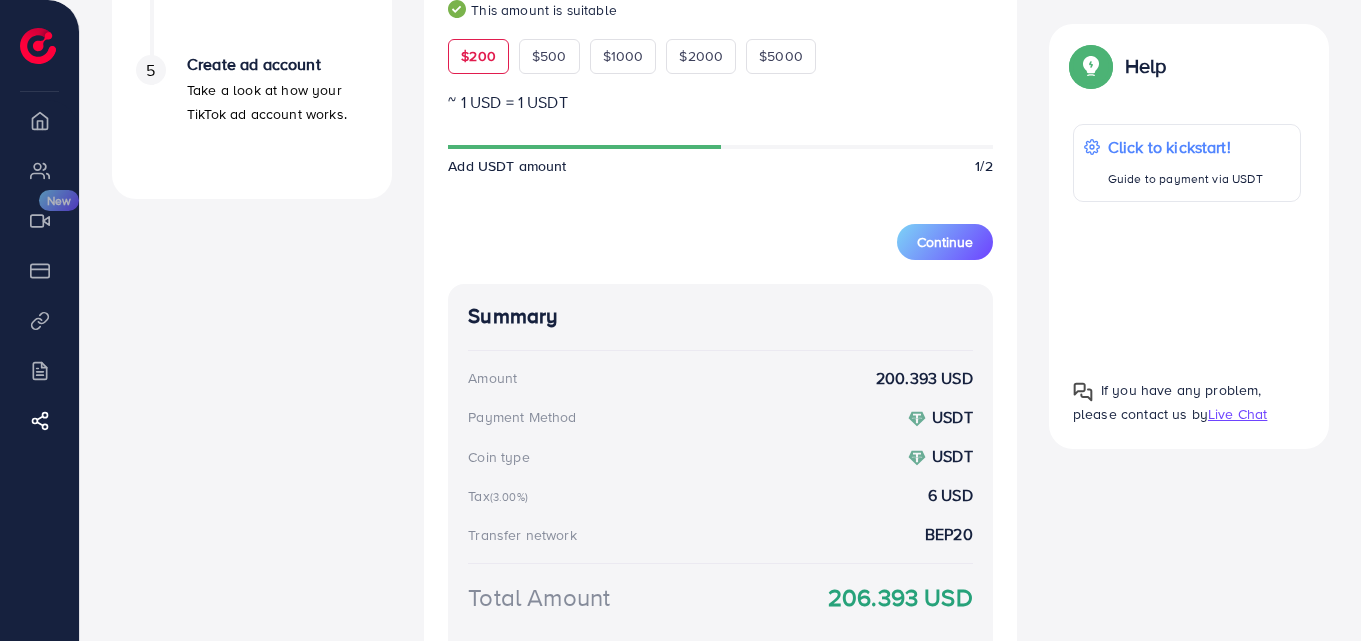scroll, scrollTop: 600, scrollLeft: 0, axis: vertical 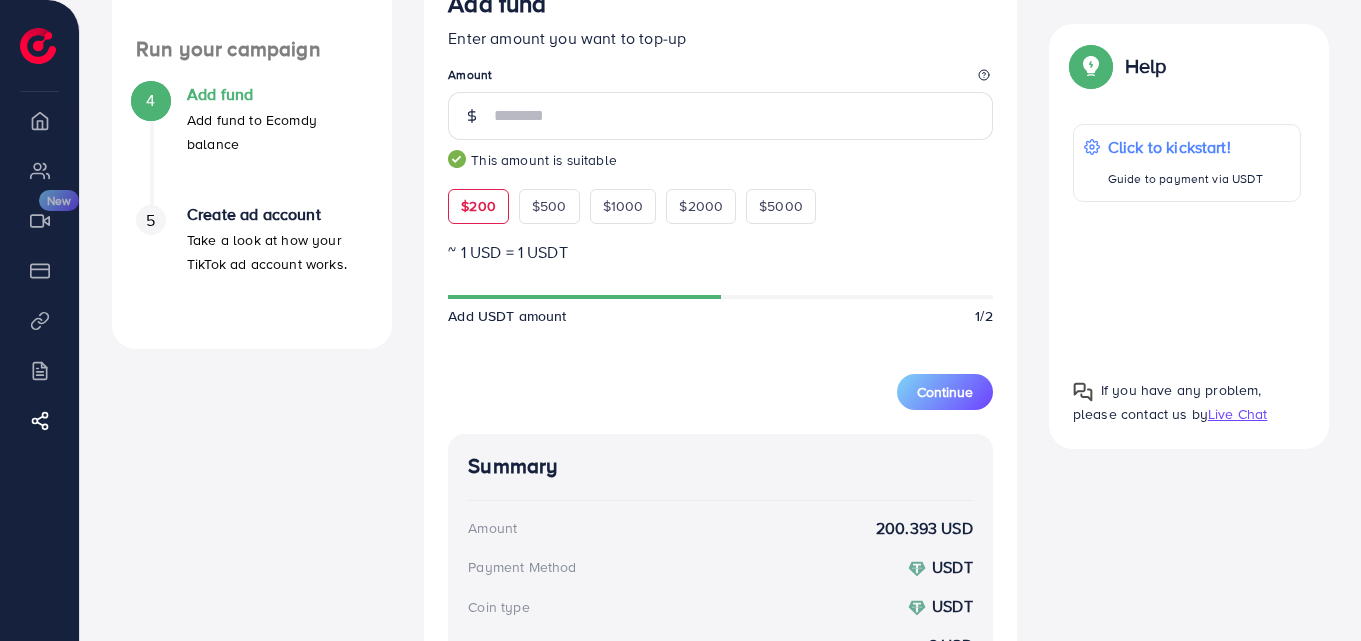 click on "$200" at bounding box center (478, 206) 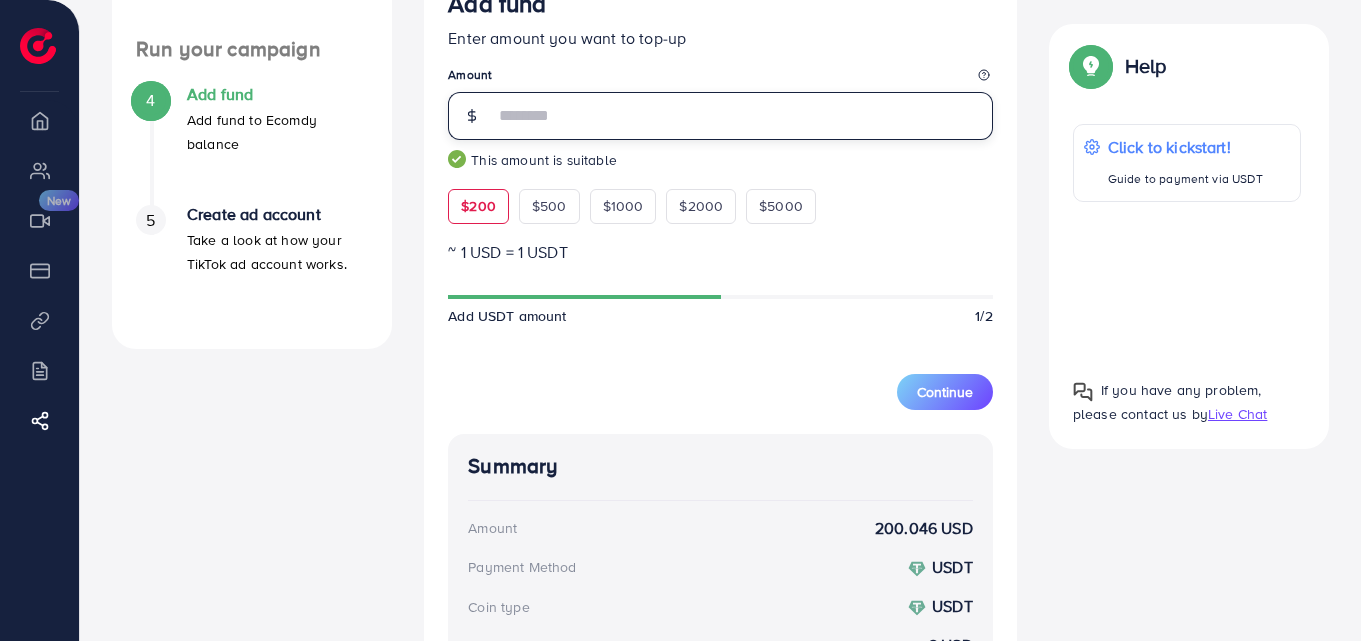click on "***" at bounding box center (743, 116) 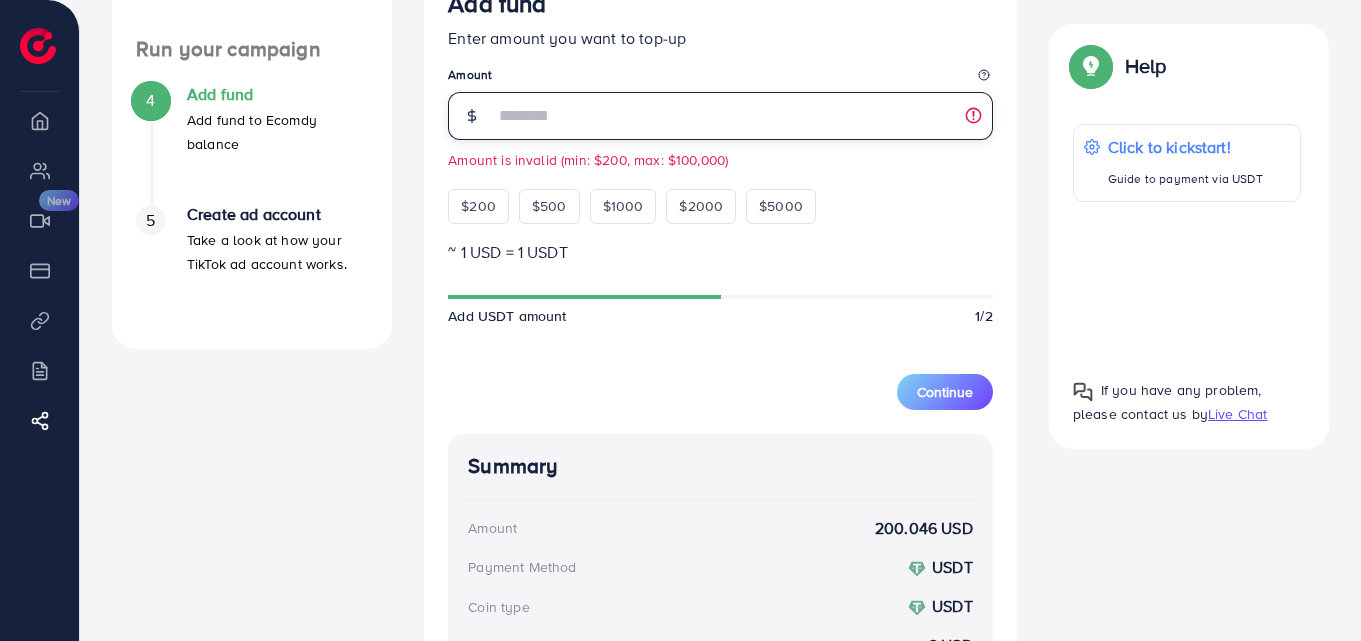 type on "*" 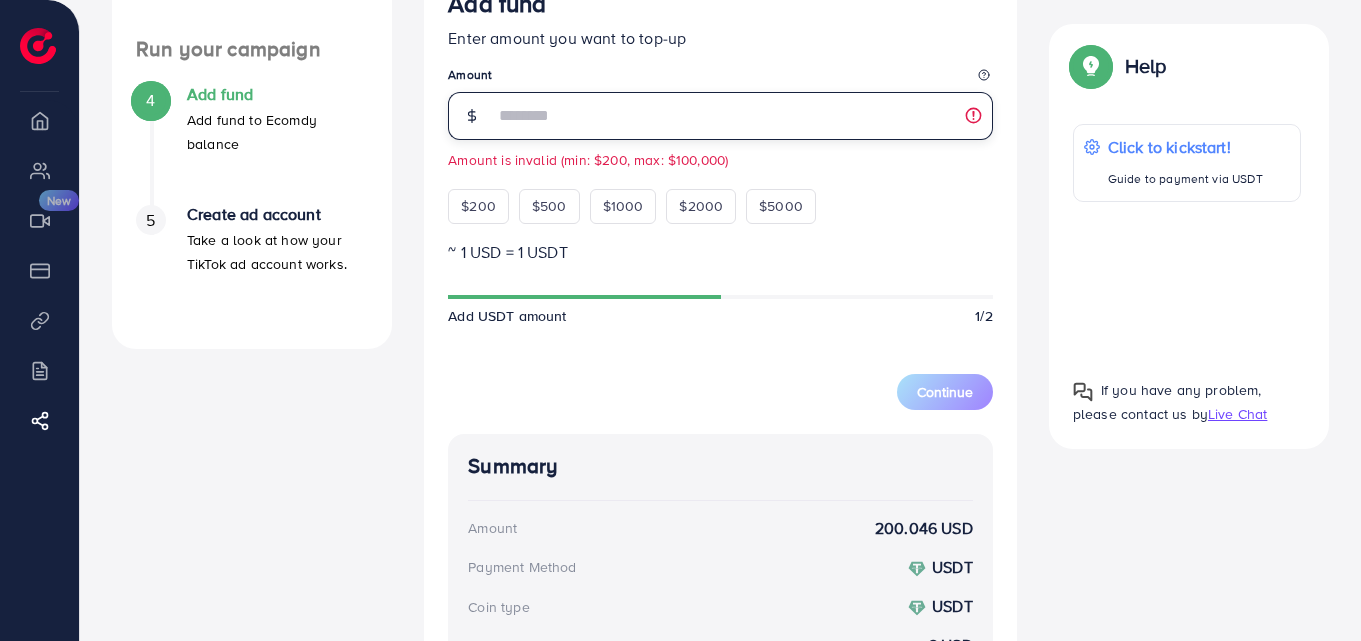 type on "***" 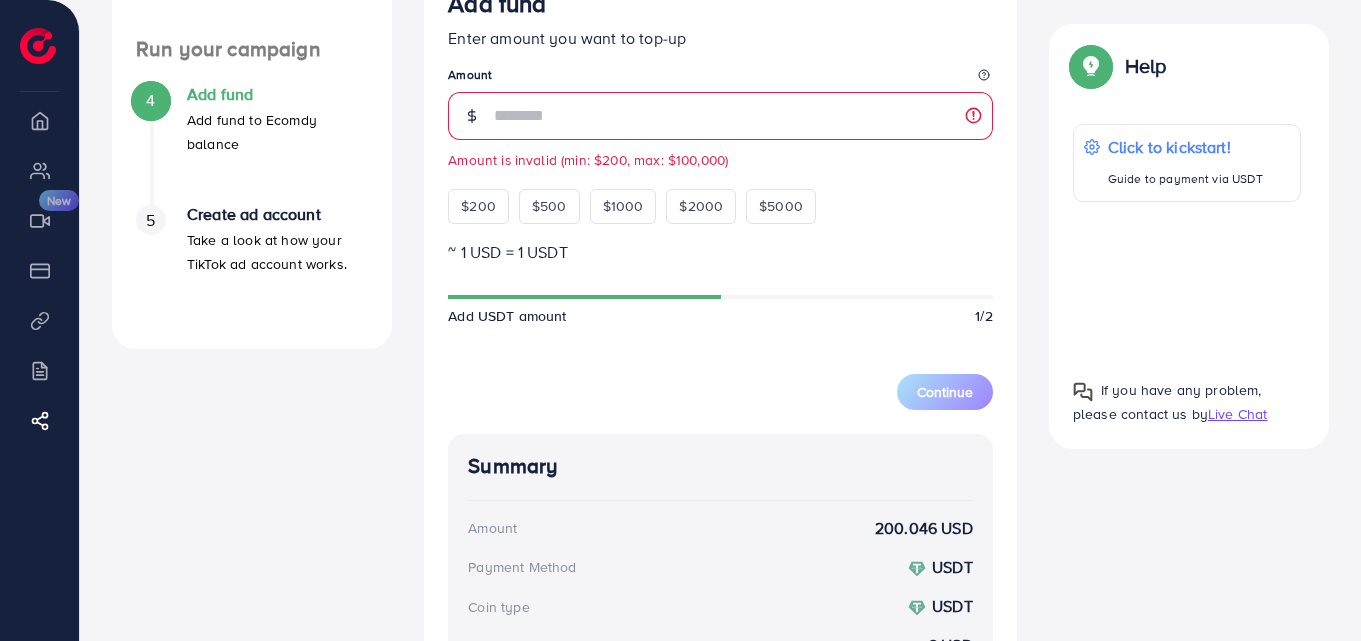 click on "Add fund  Enter amount you want to top-up Amount ***  Amount is invalid (min: $200, max: $100,000)  $200 $500 $1000 $2000 $5000" at bounding box center (720, 106) 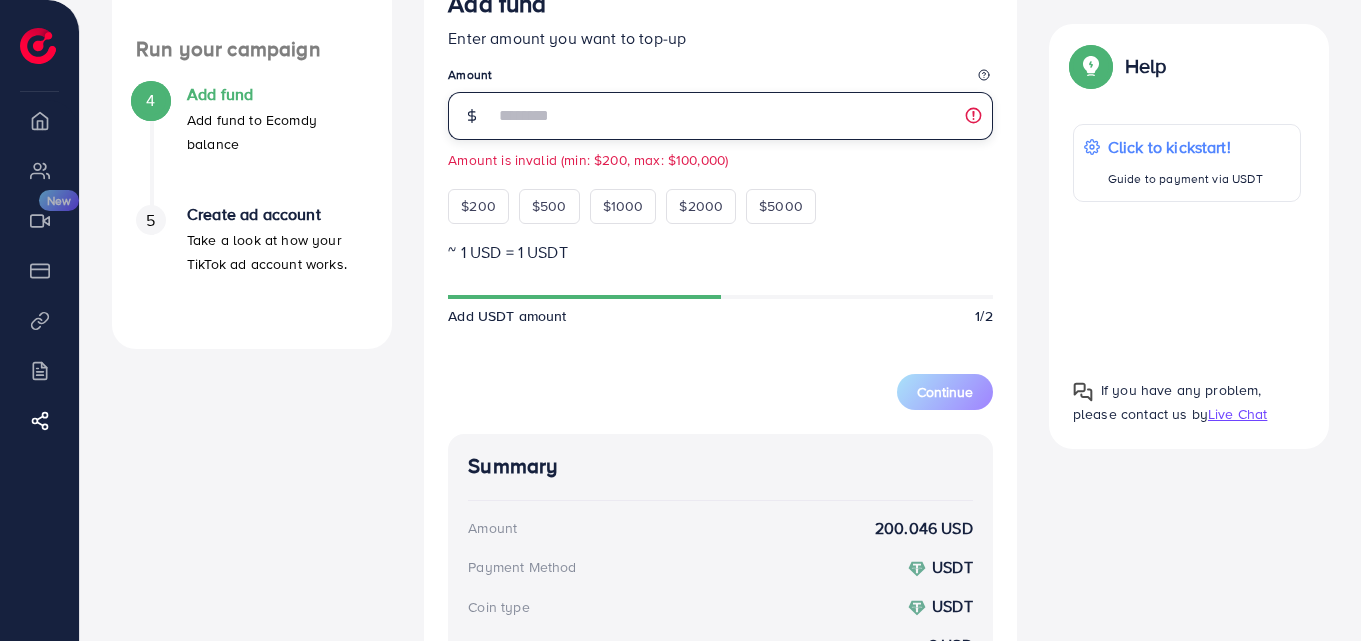 click on "***" at bounding box center [743, 116] 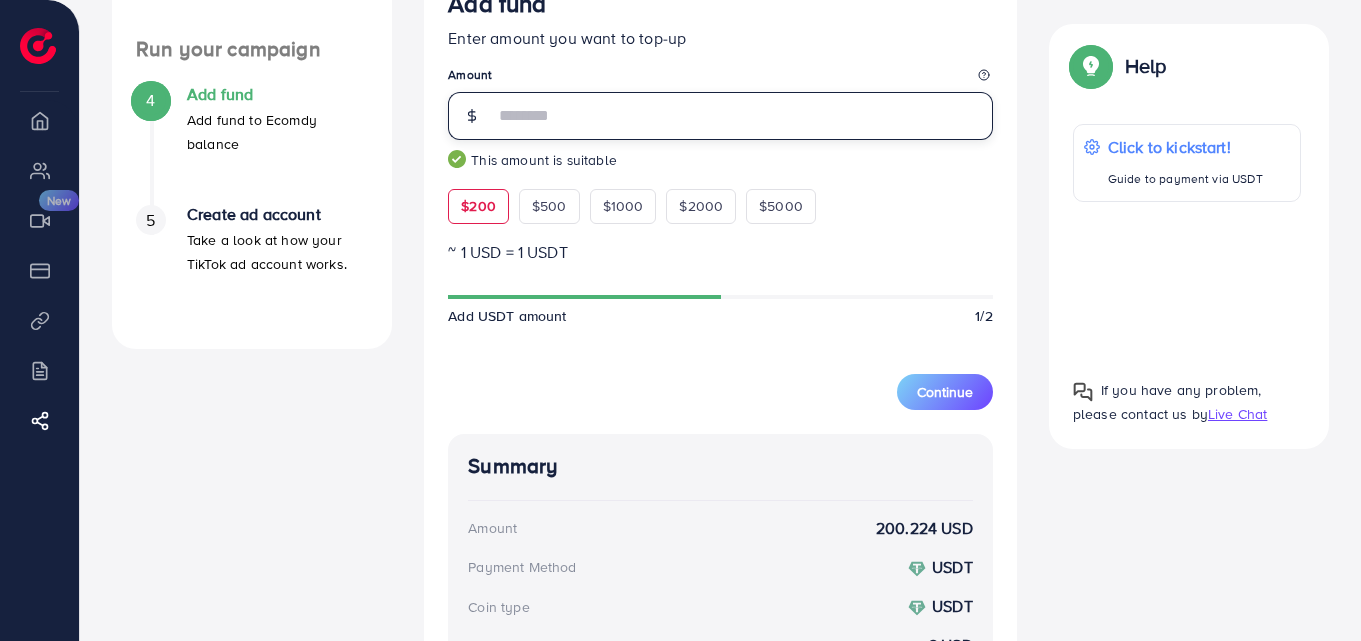 type on "***" 